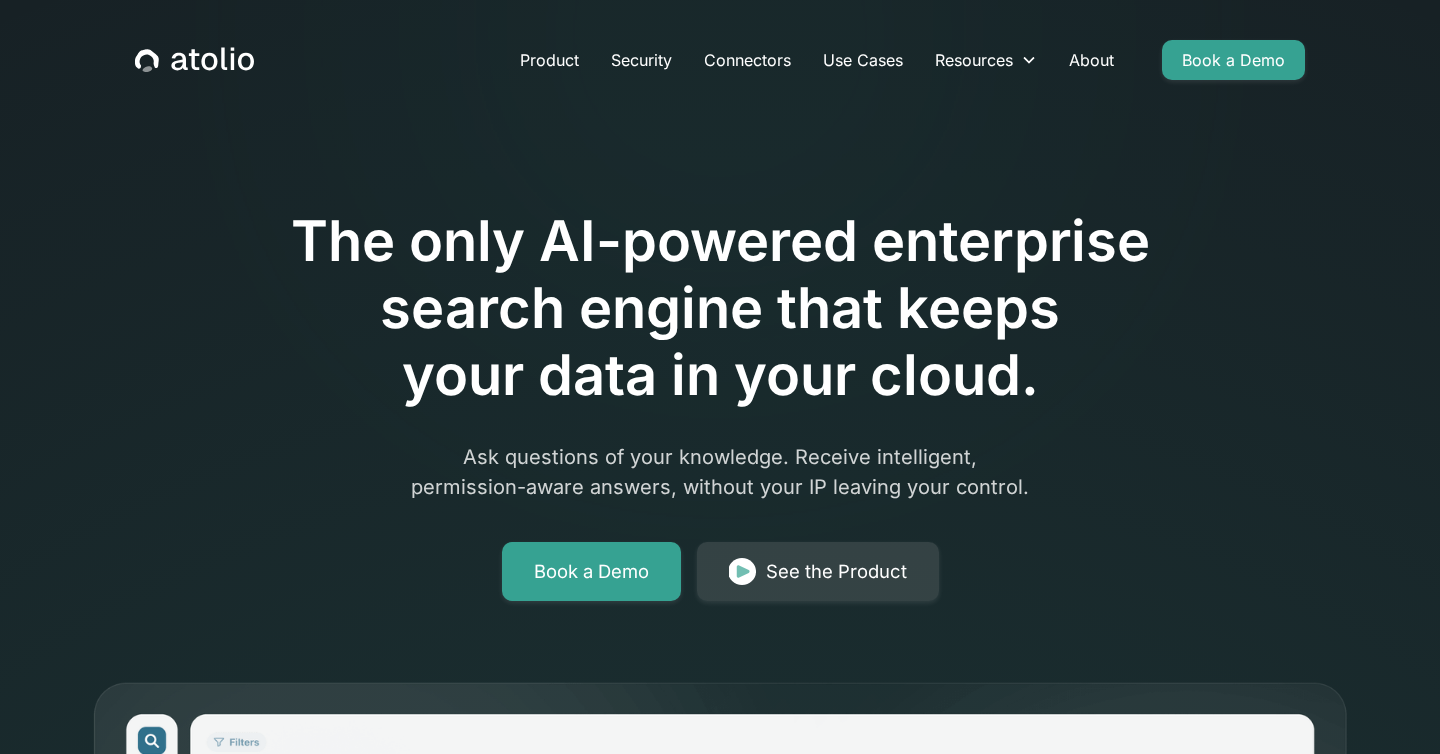 scroll, scrollTop: 777, scrollLeft: 0, axis: vertical 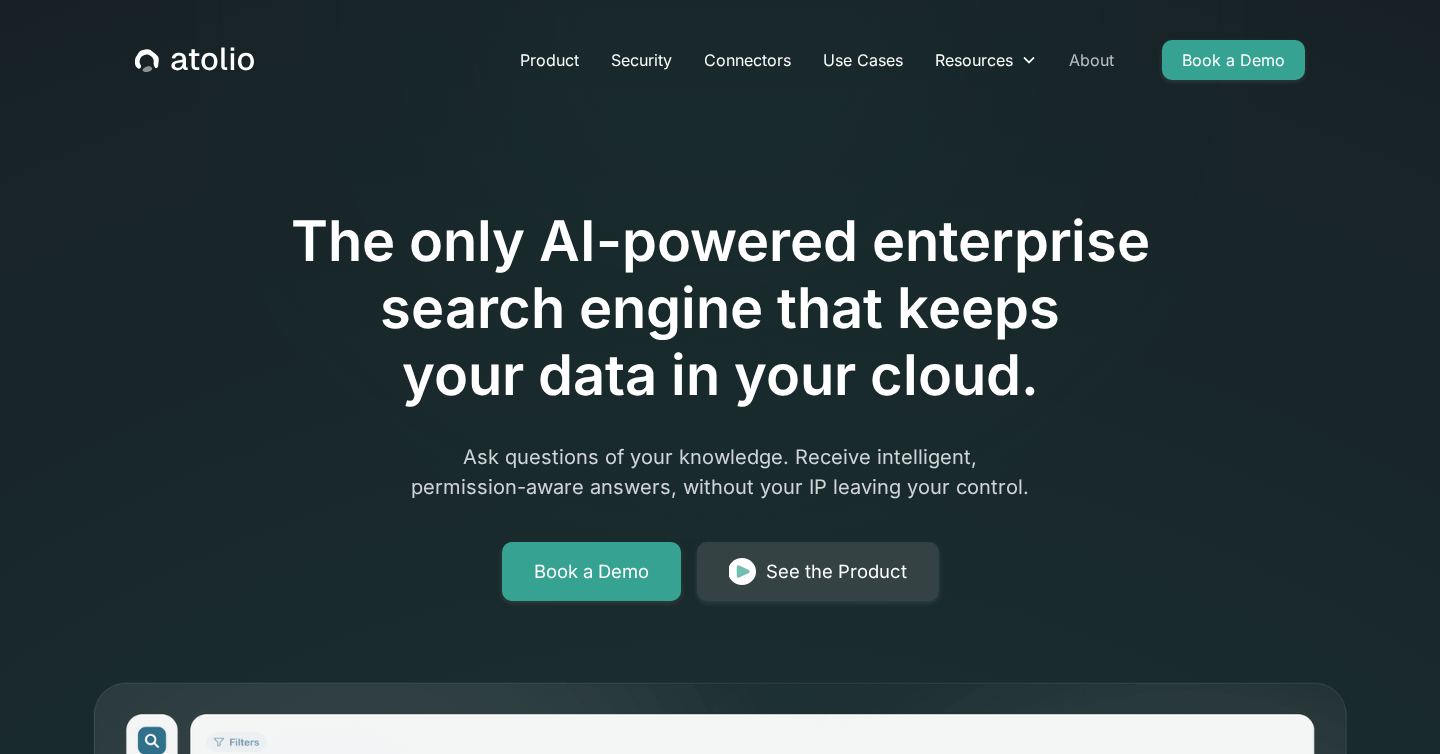 click on "About" at bounding box center [1091, 60] 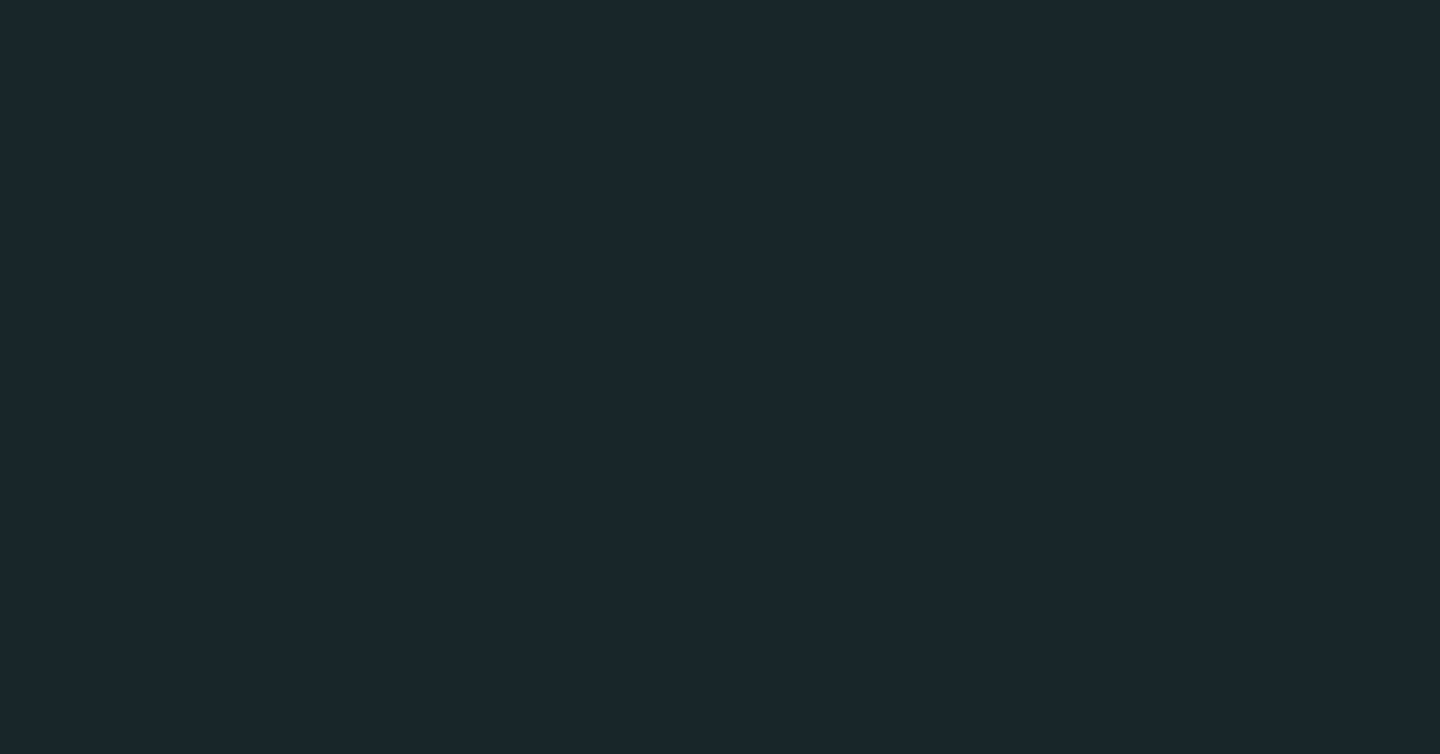 scroll, scrollTop: 0, scrollLeft: 0, axis: both 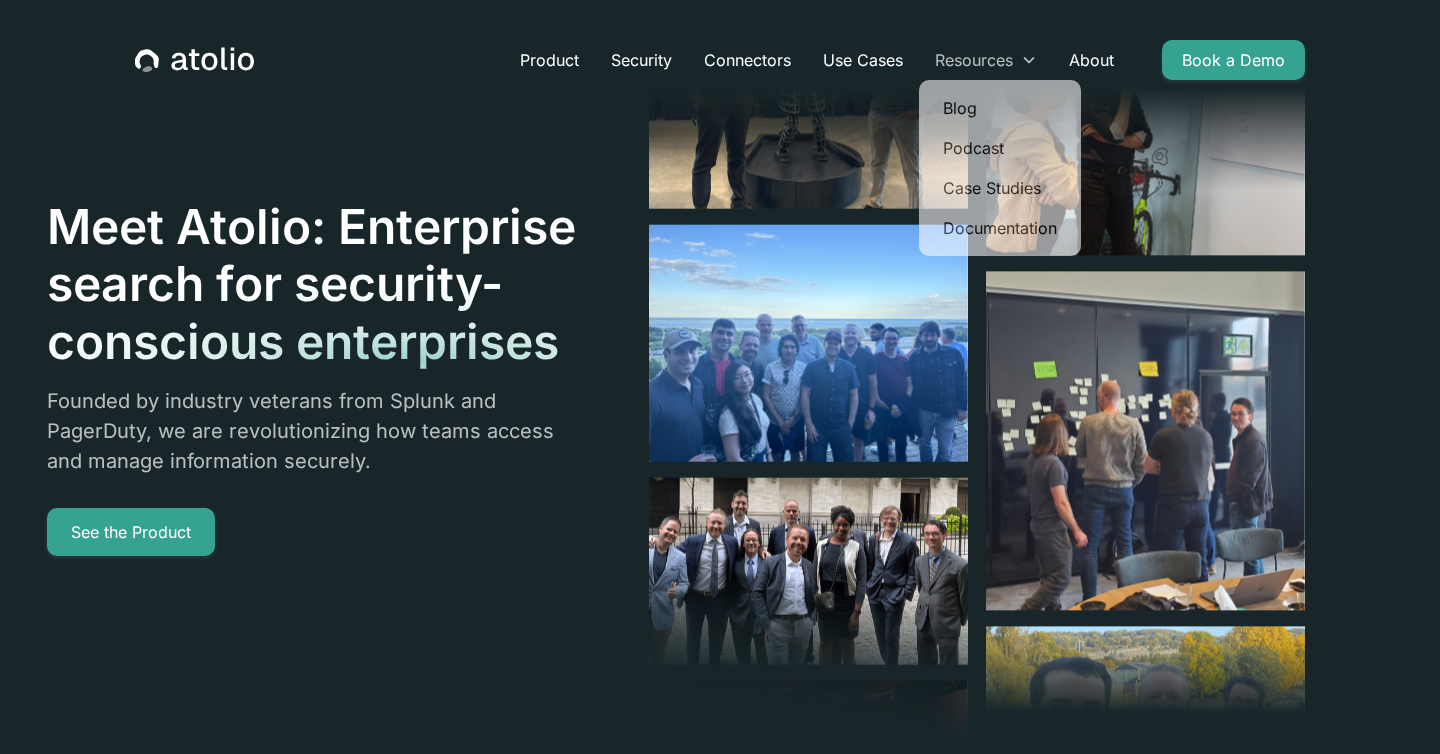 click on "Resources" at bounding box center (974, 60) 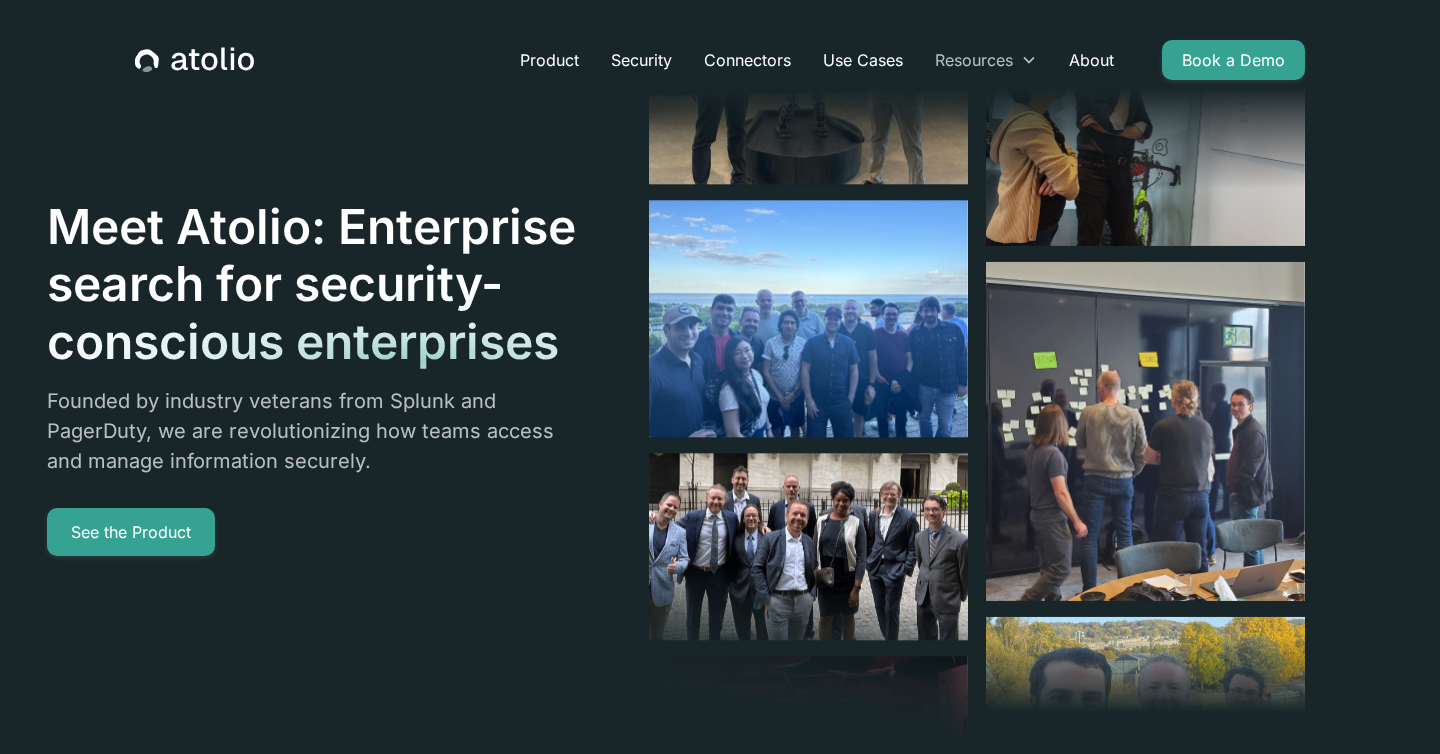 click on "Resources" at bounding box center (974, 60) 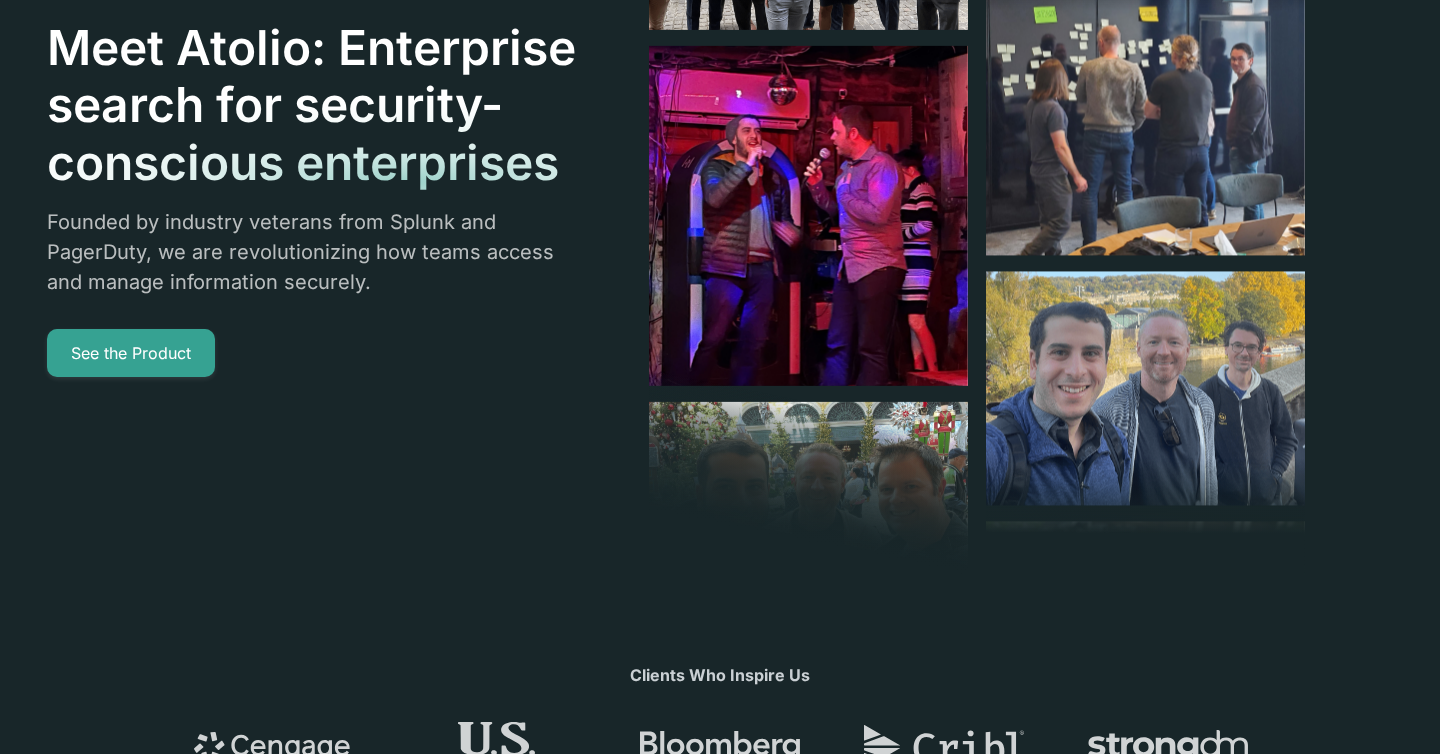 scroll, scrollTop: 0, scrollLeft: 0, axis: both 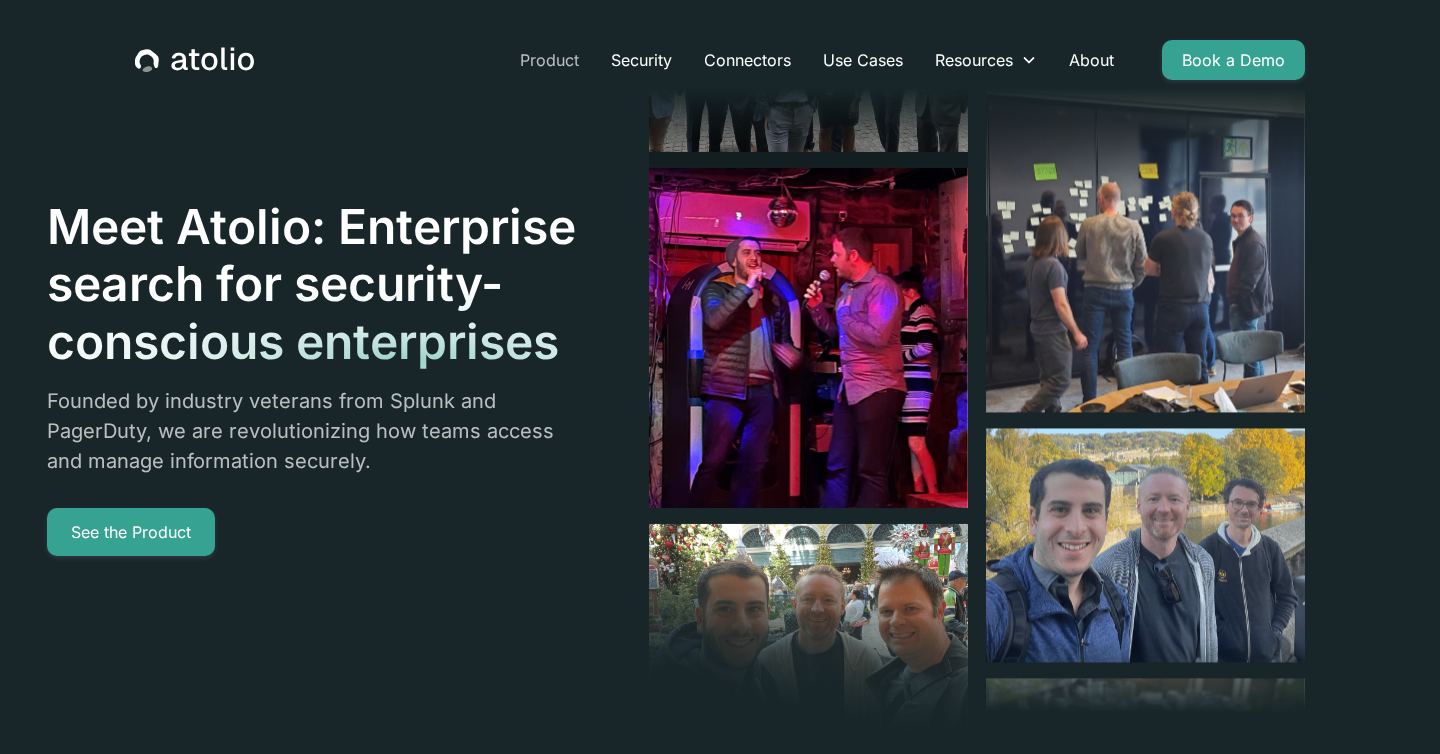 click on "Product" at bounding box center [549, 60] 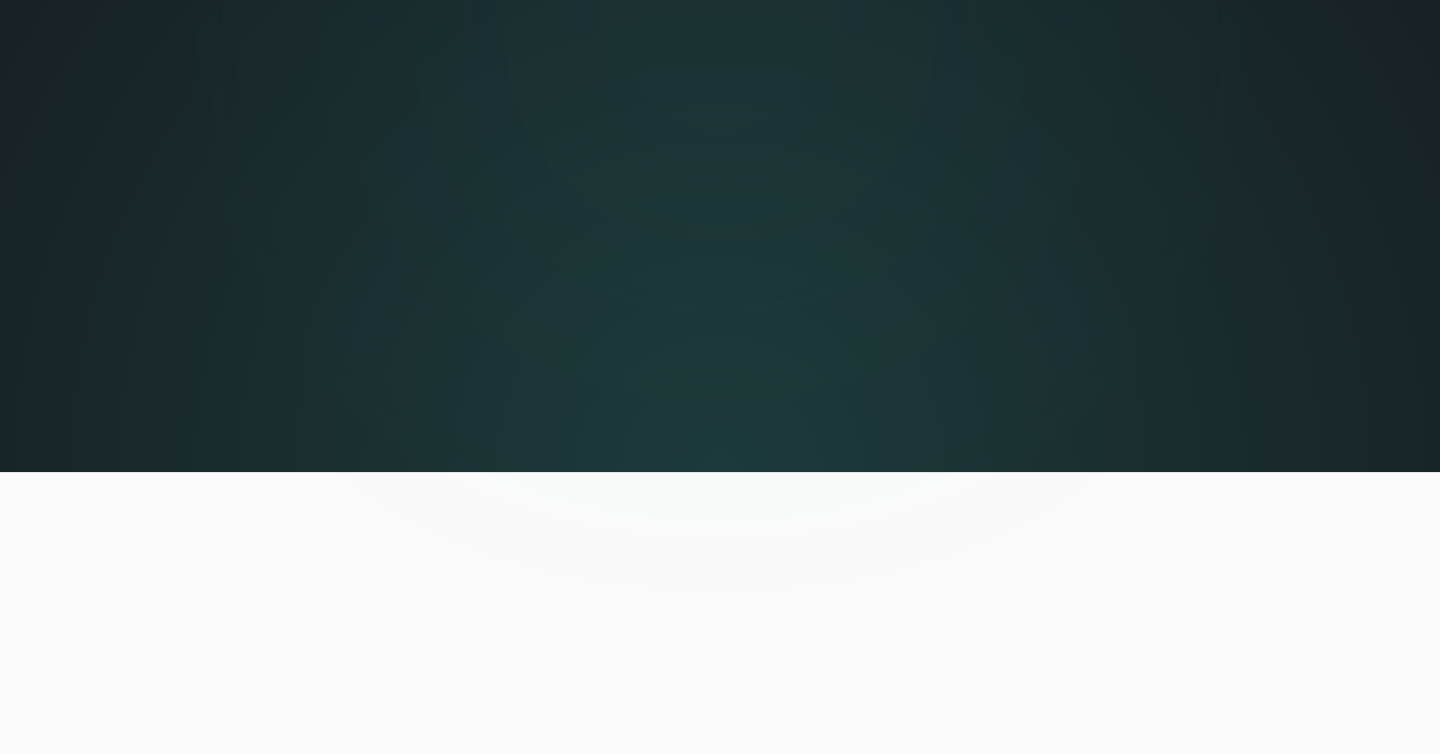 scroll, scrollTop: 0, scrollLeft: 0, axis: both 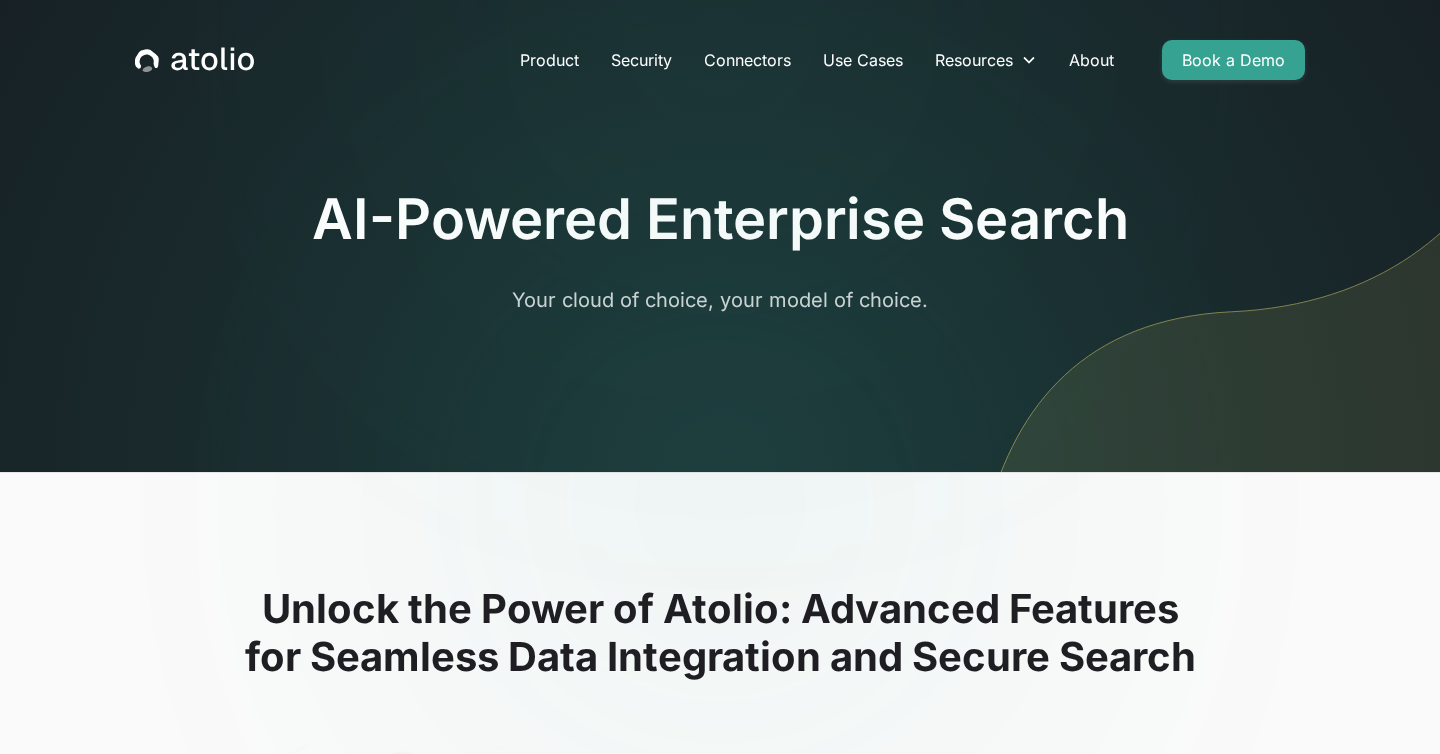 click 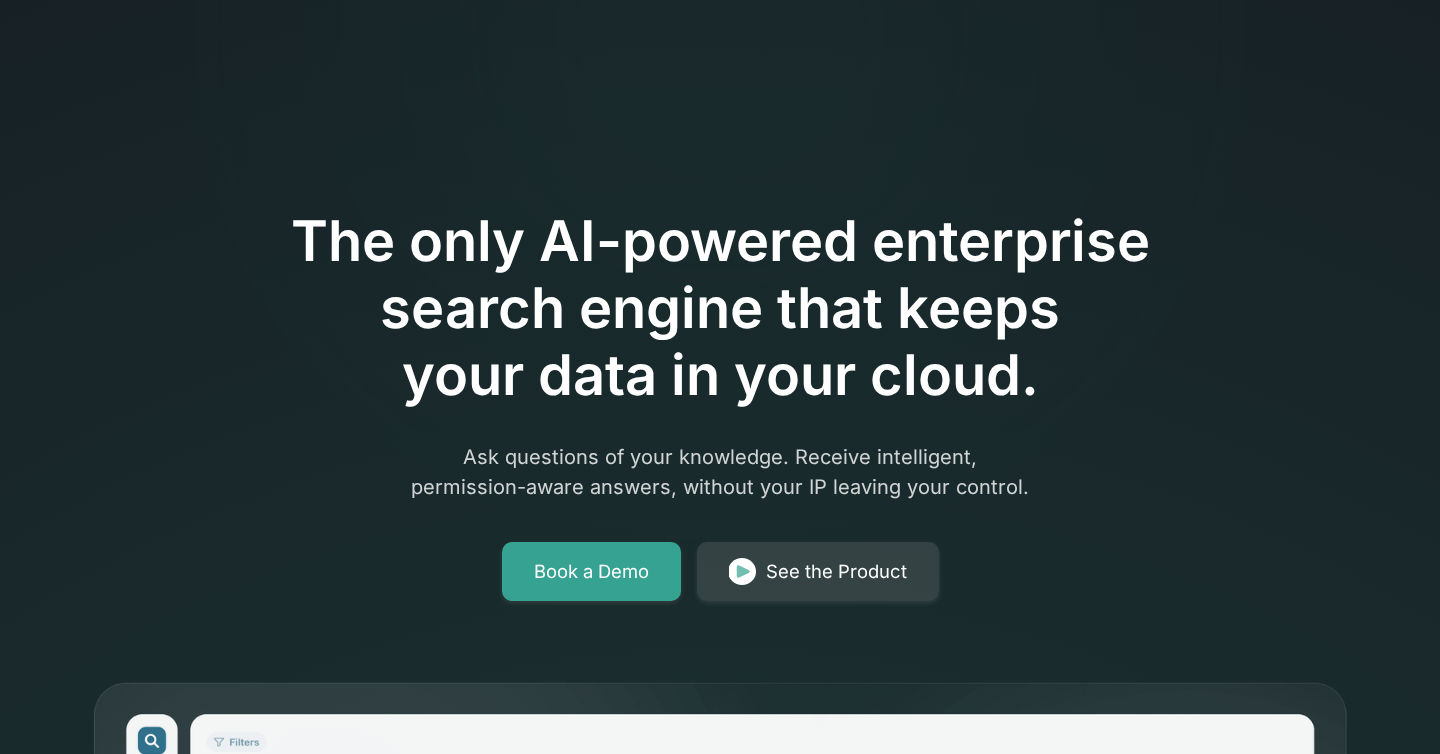 scroll, scrollTop: 0, scrollLeft: 0, axis: both 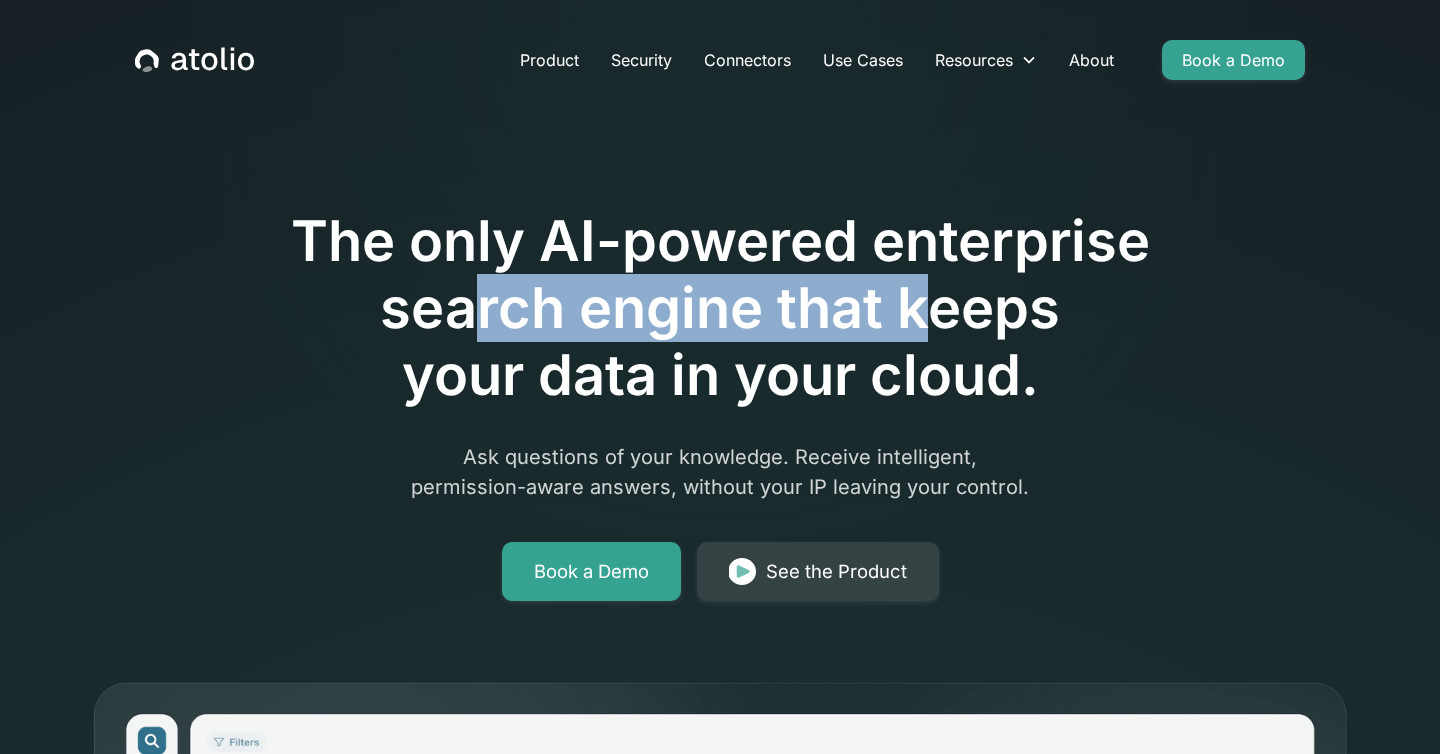 drag, startPoint x: 463, startPoint y: 292, endPoint x: 928, endPoint y: 341, distance: 467.5746 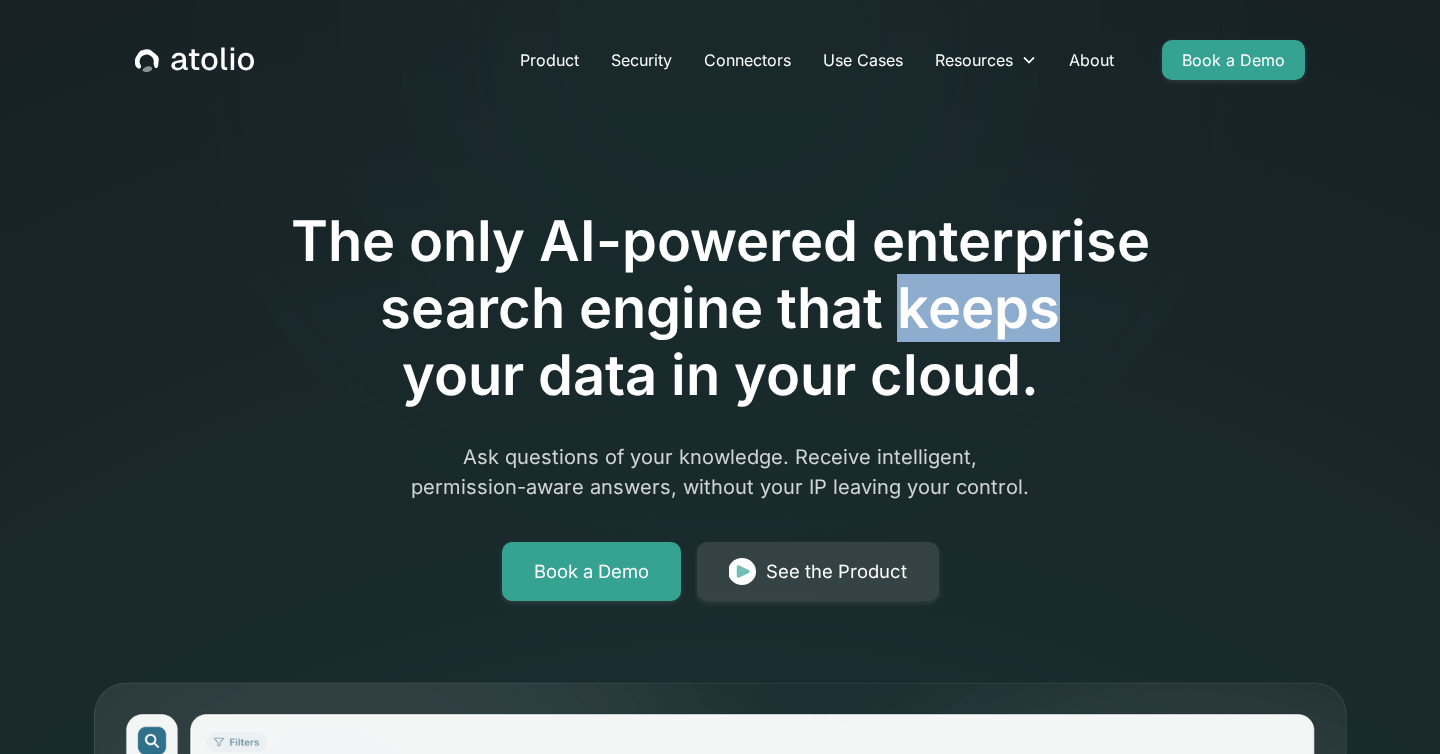 click on "The only AI-powered enterprise search engine that keeps your data in your cloud." at bounding box center [720, 309] 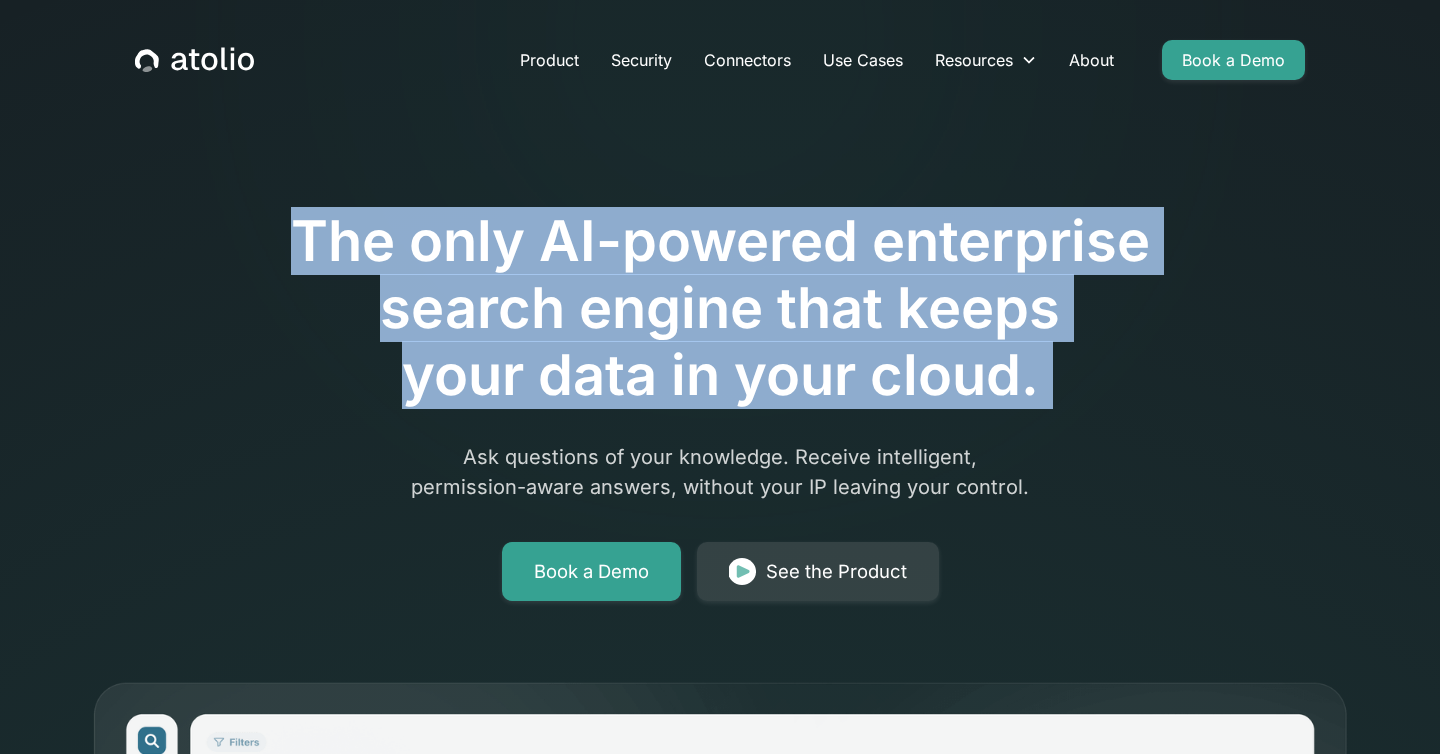 click on "The only AI-powered enterprise search engine that keeps your data in your cloud." at bounding box center [720, 309] 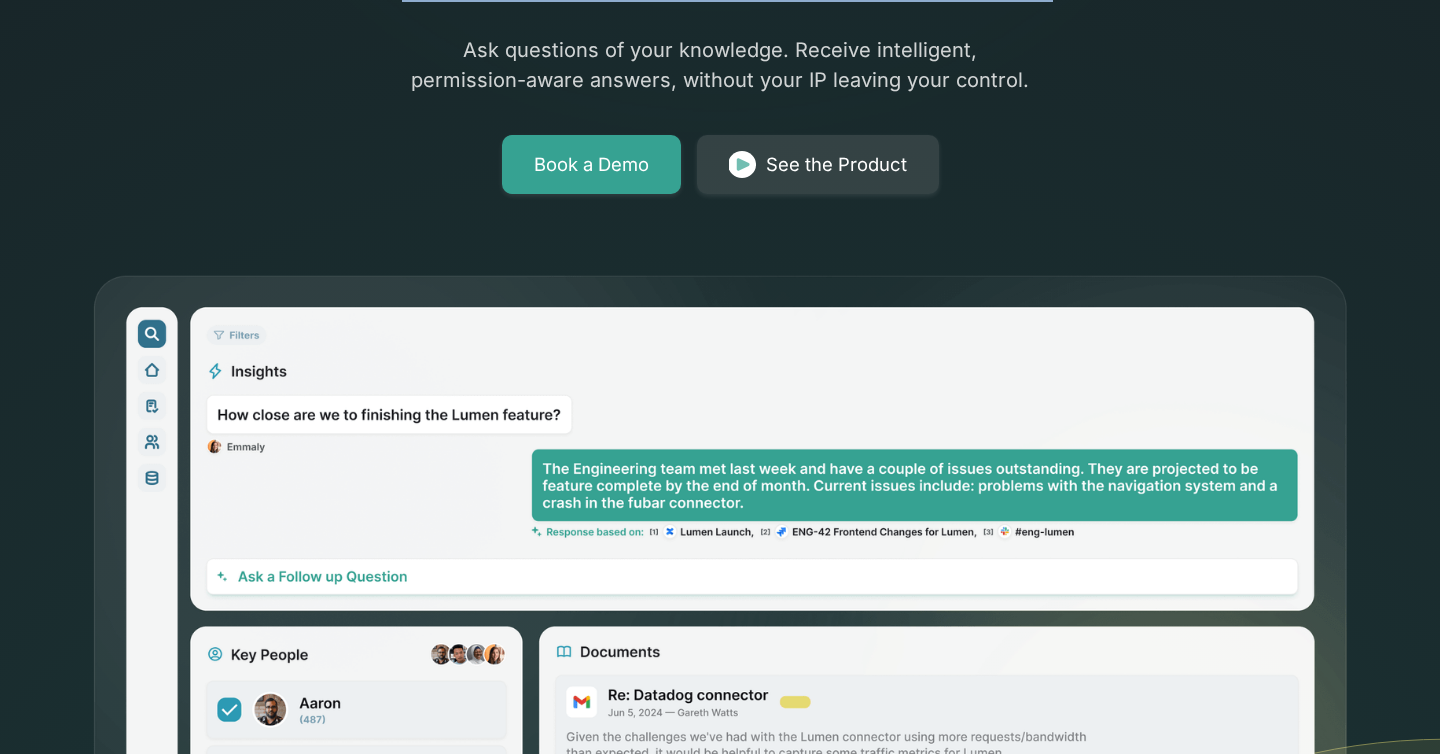 scroll, scrollTop: 611, scrollLeft: 0, axis: vertical 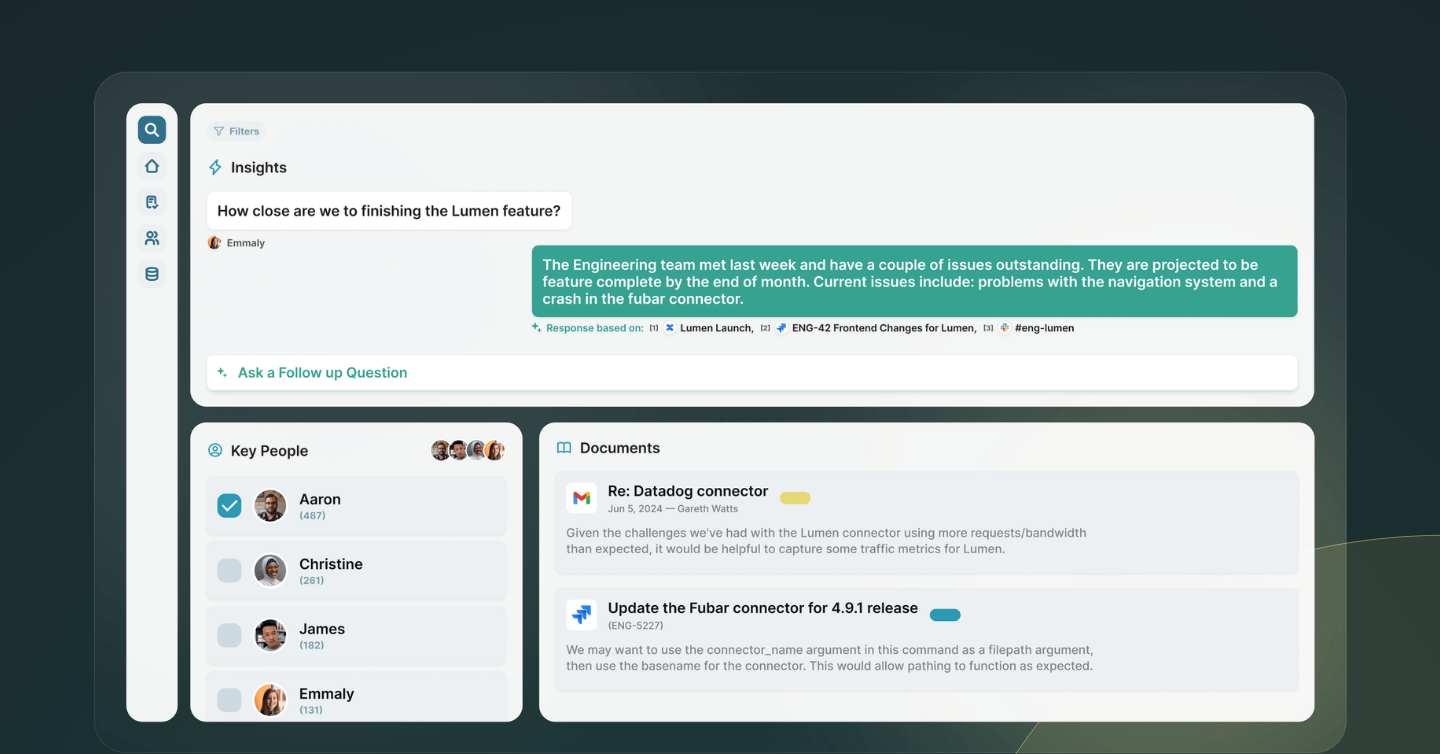 drag, startPoint x: 928, startPoint y: 342, endPoint x: 792, endPoint y: 425, distance: 159.3267 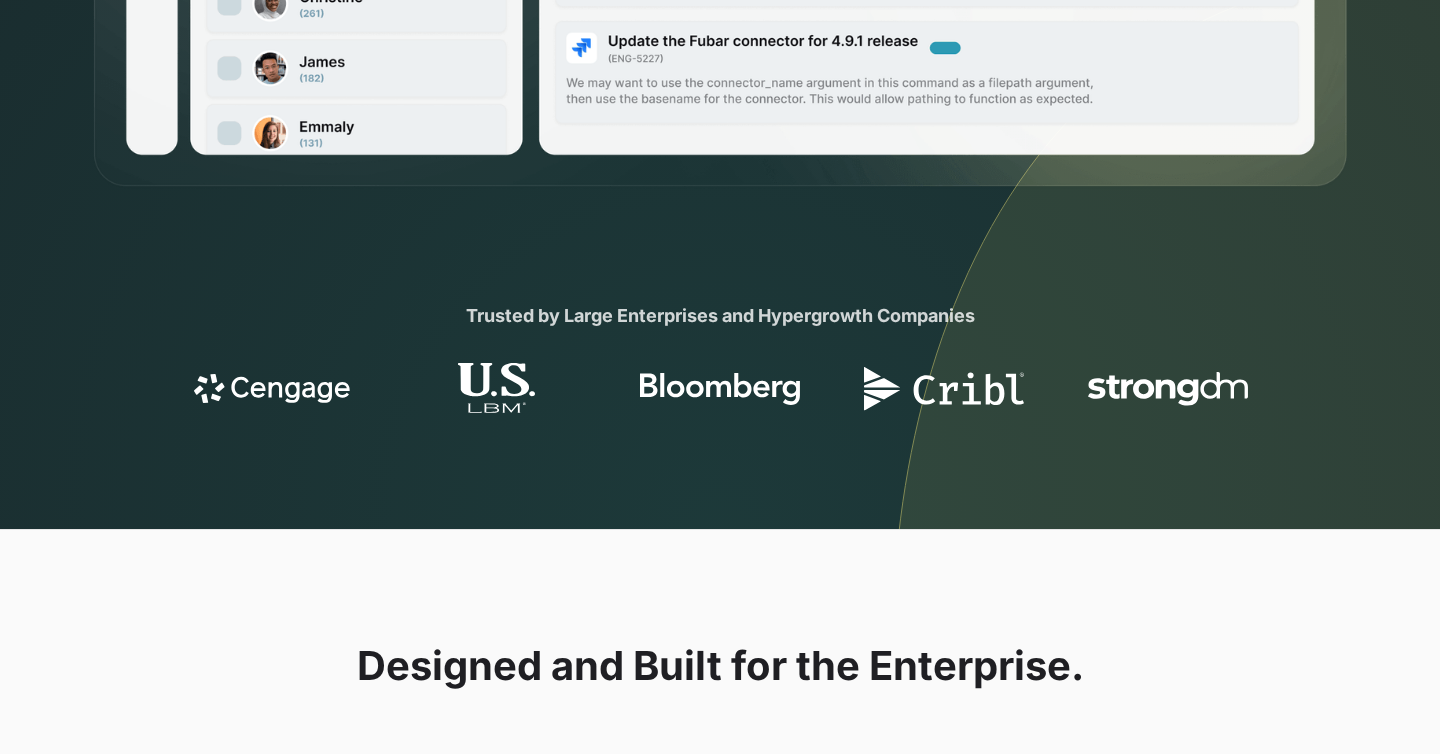 scroll, scrollTop: 1349, scrollLeft: 0, axis: vertical 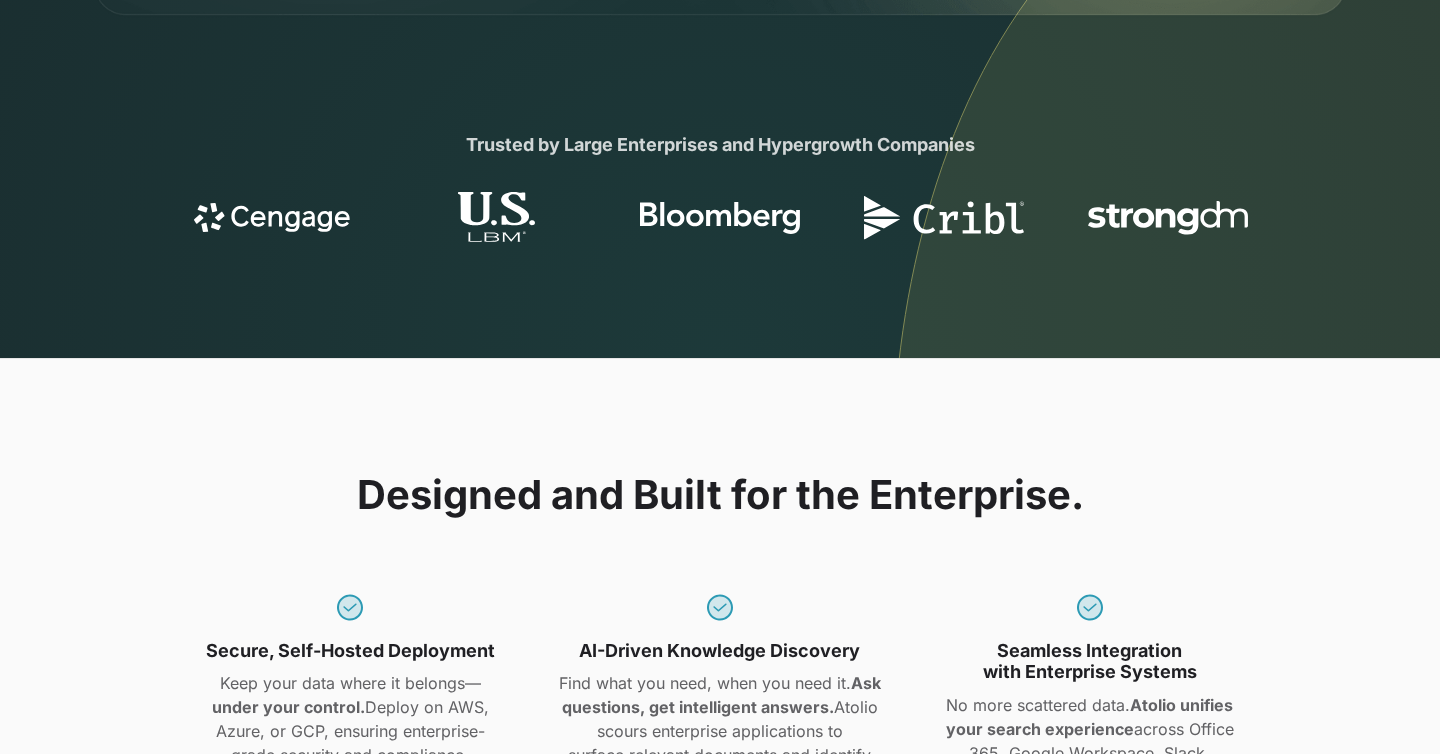 click on "Designed and Built for the Enterprise." at bounding box center (720, 495) 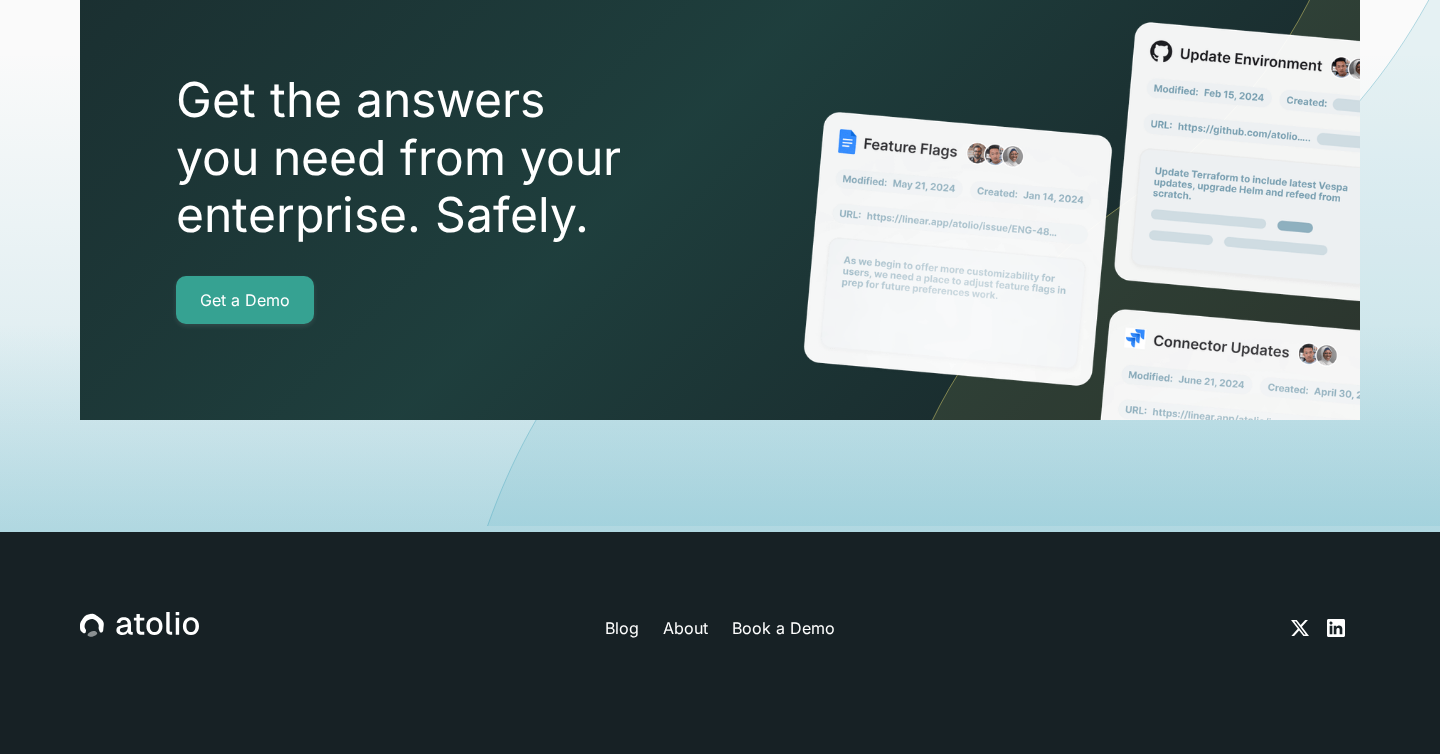scroll, scrollTop: 7109, scrollLeft: 0, axis: vertical 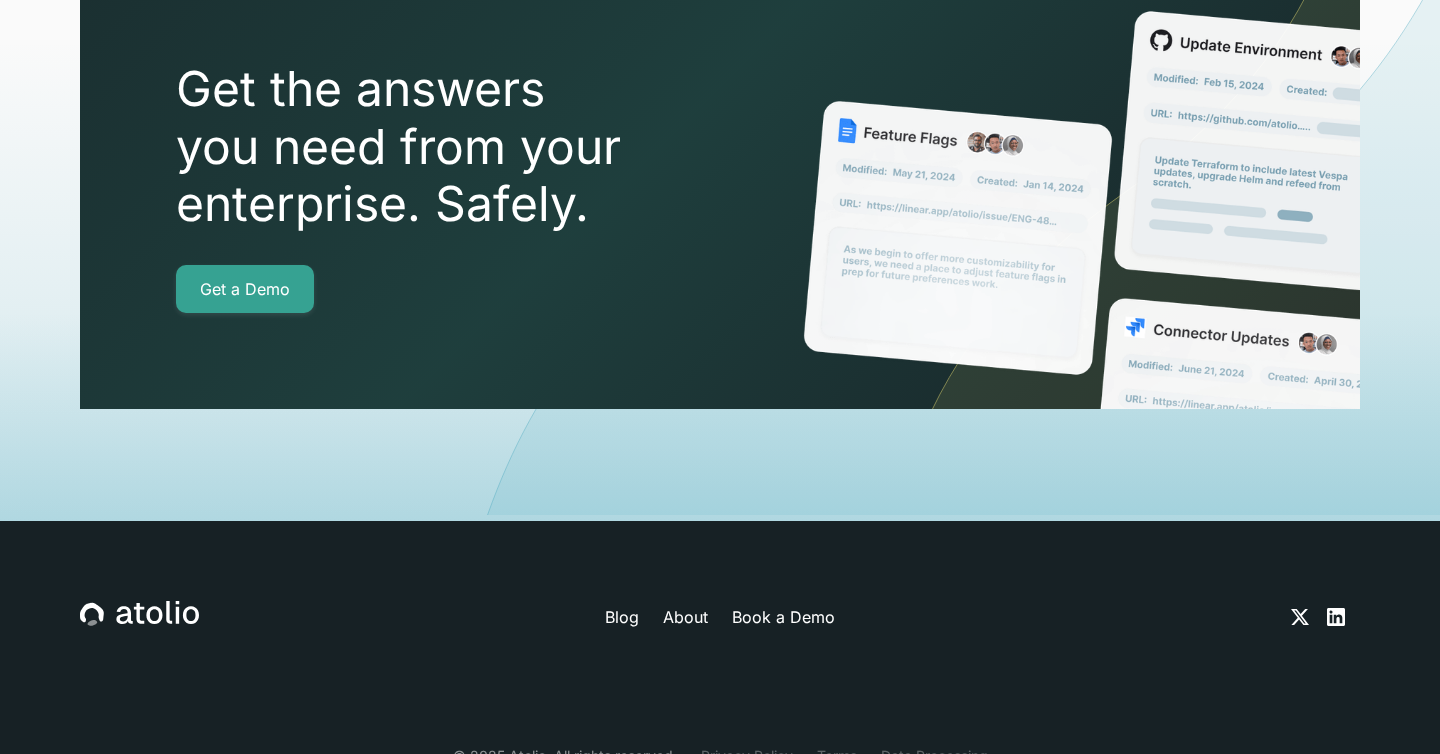 click 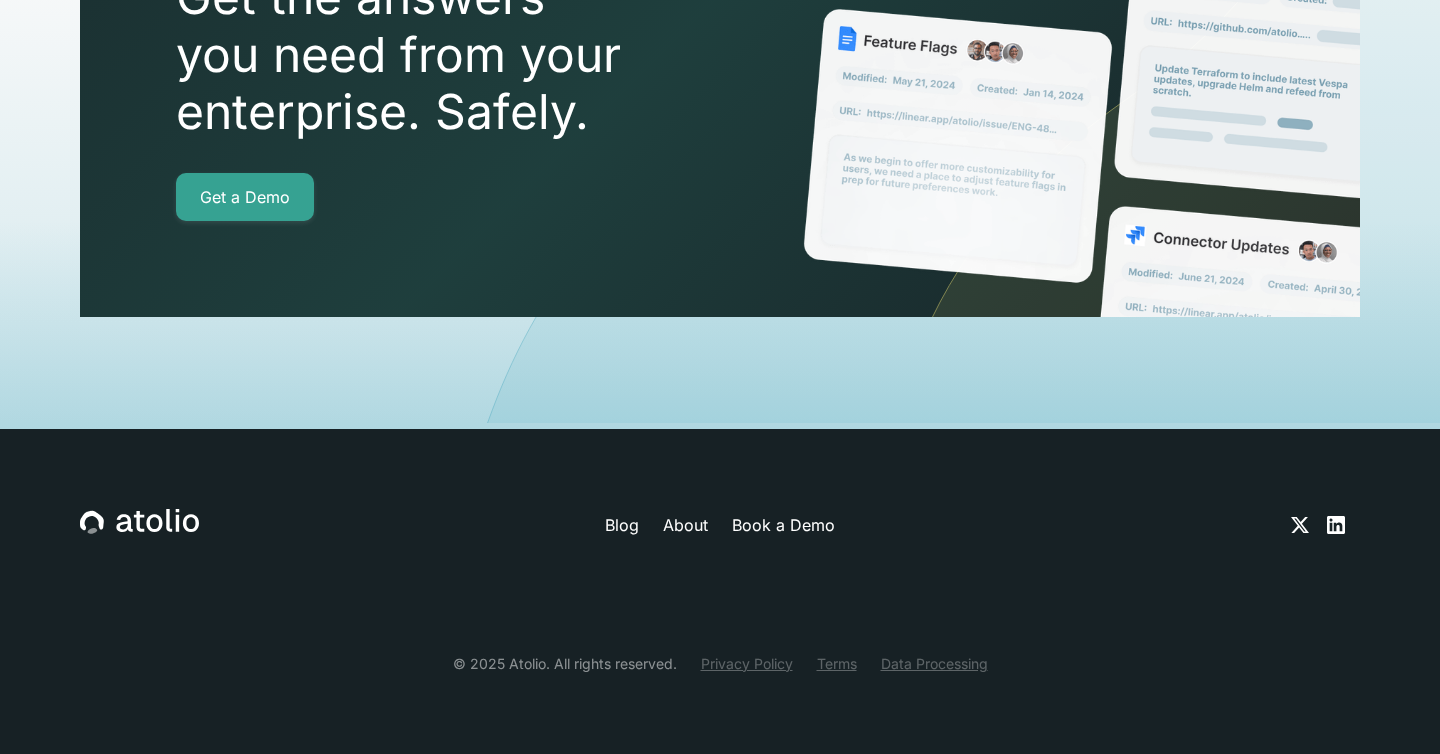 click on "Terms" at bounding box center [837, 663] 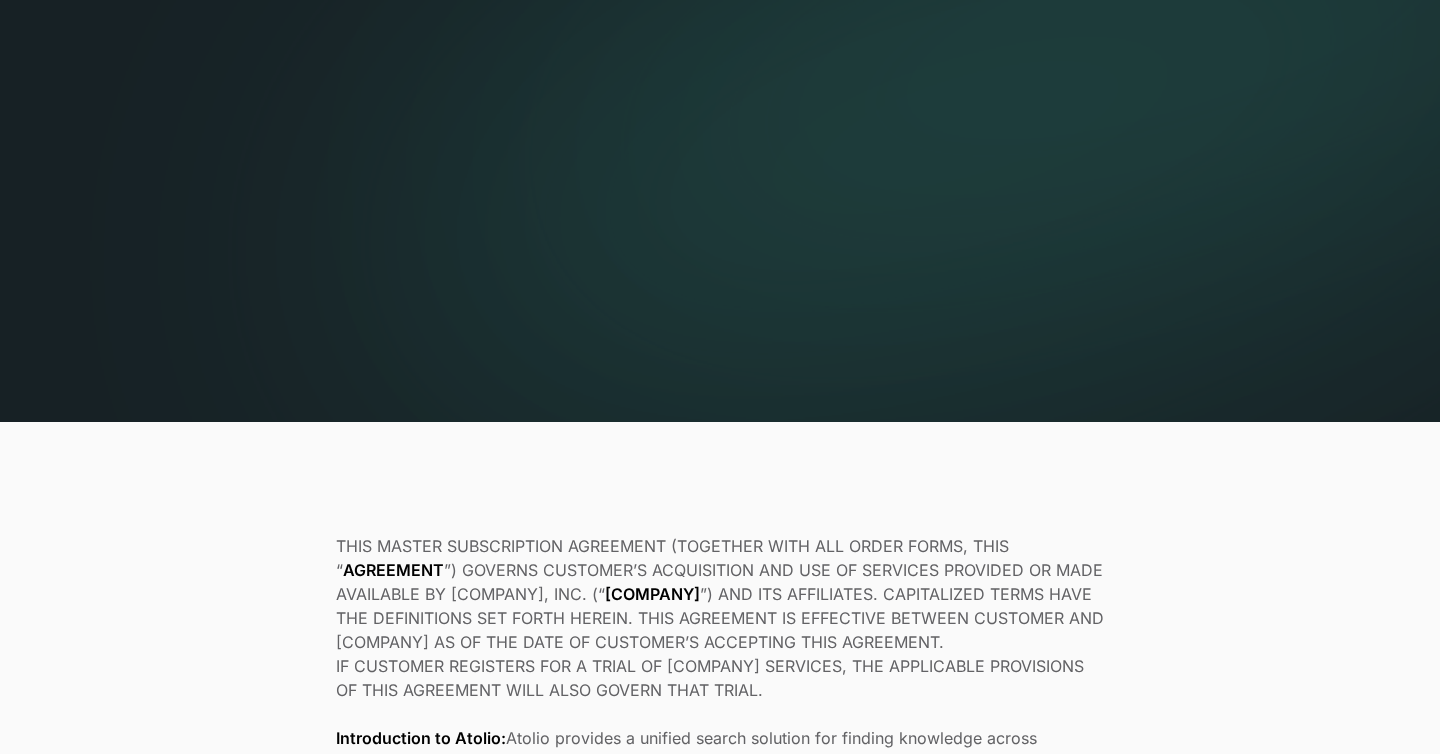scroll, scrollTop: 0, scrollLeft: 0, axis: both 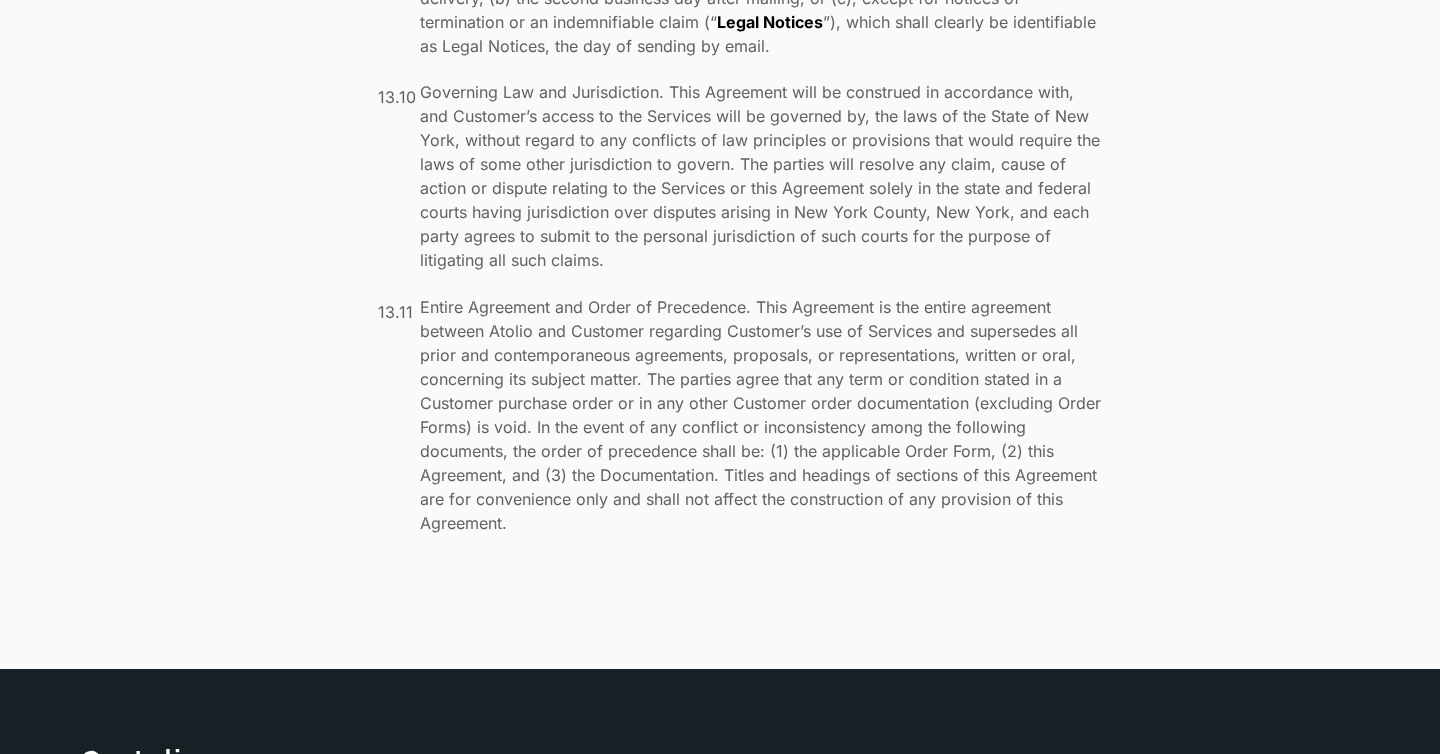 click on "Data Processing" at bounding box center [934, 903] 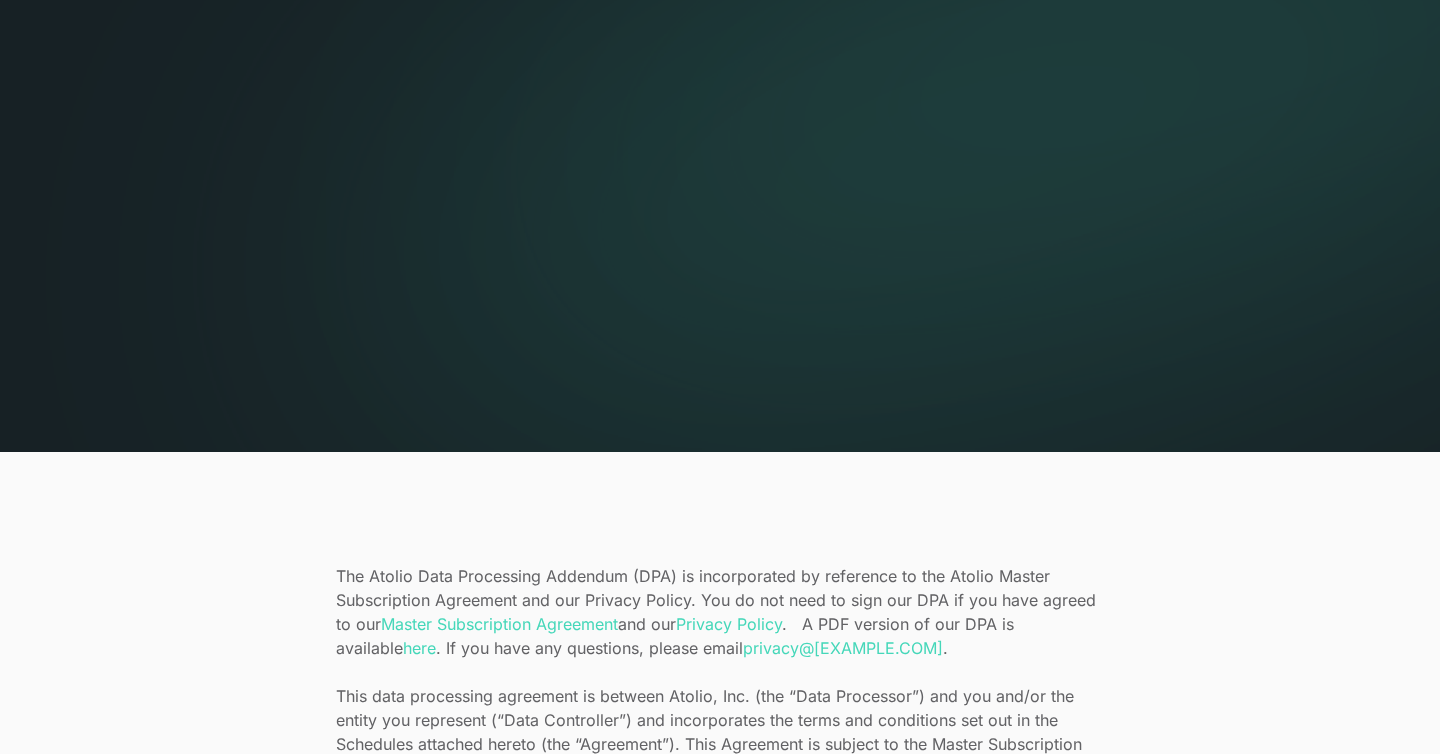 scroll, scrollTop: 0, scrollLeft: 0, axis: both 